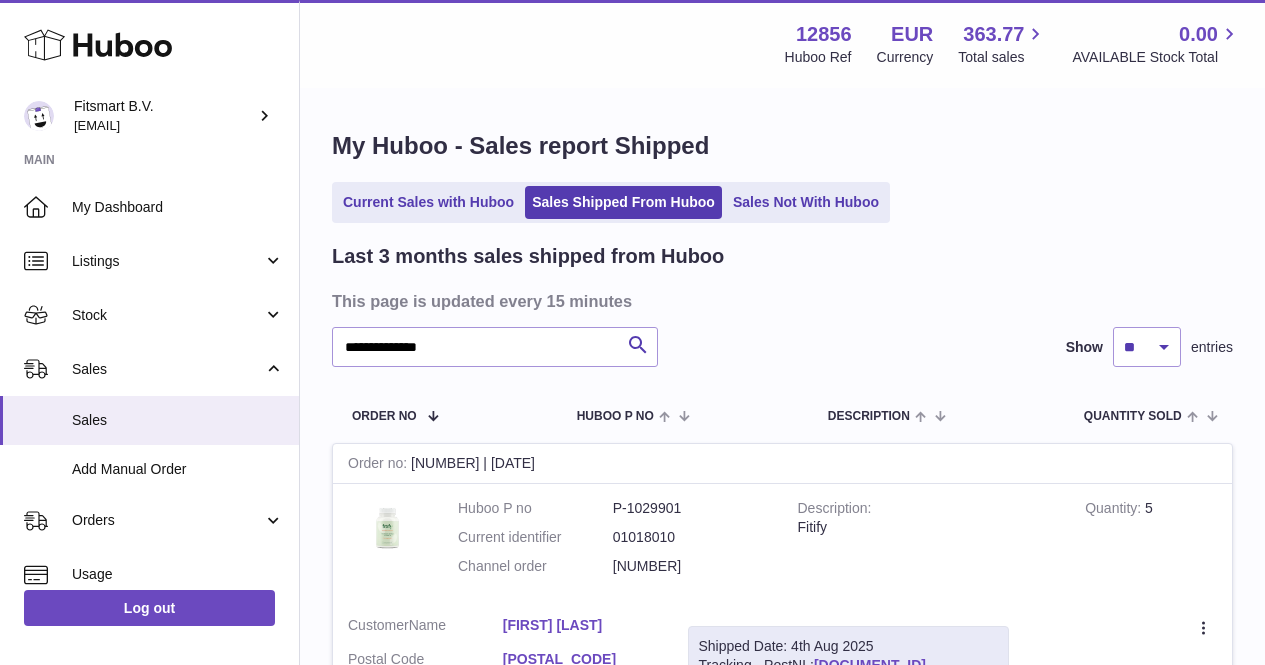 scroll, scrollTop: 438, scrollLeft: 0, axis: vertical 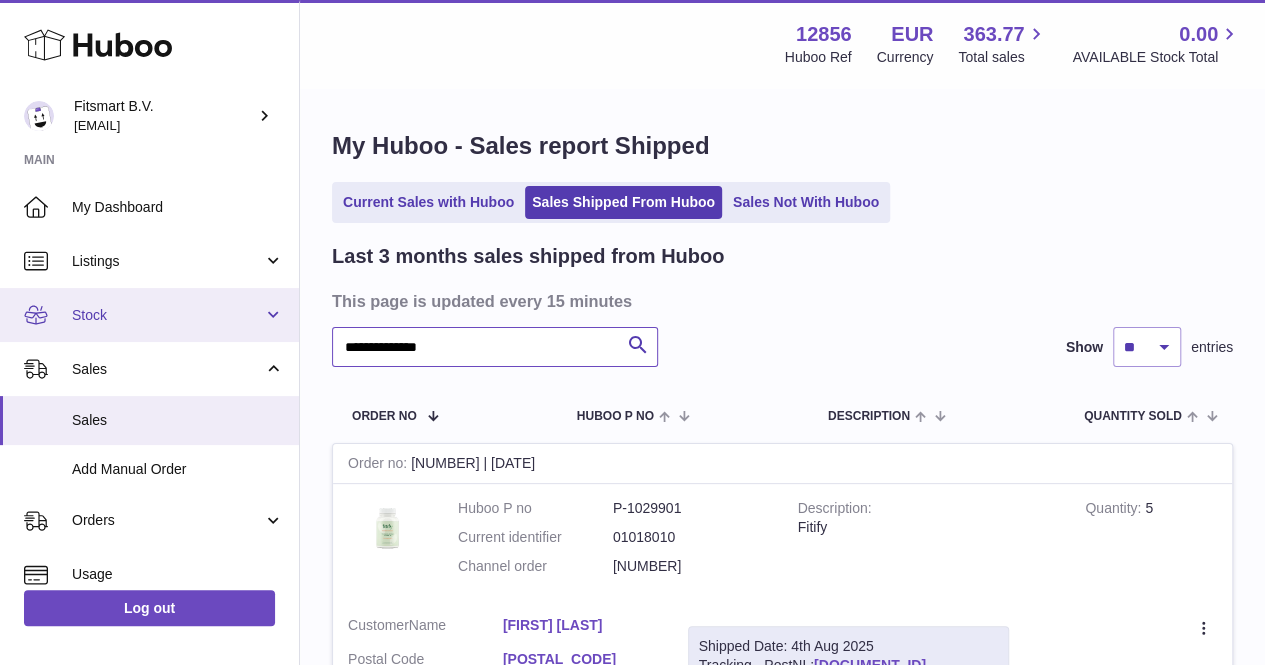 drag, startPoint x: 514, startPoint y: 339, endPoint x: 251, endPoint y: 323, distance: 263.48624 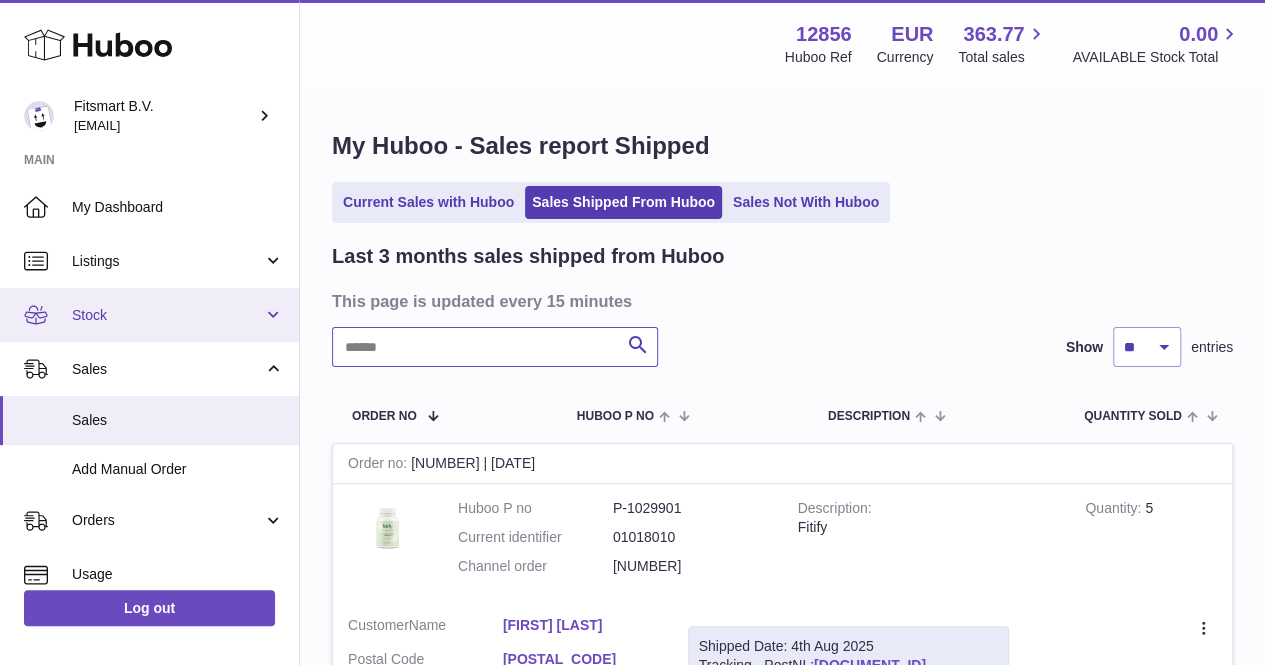 paste on "**********" 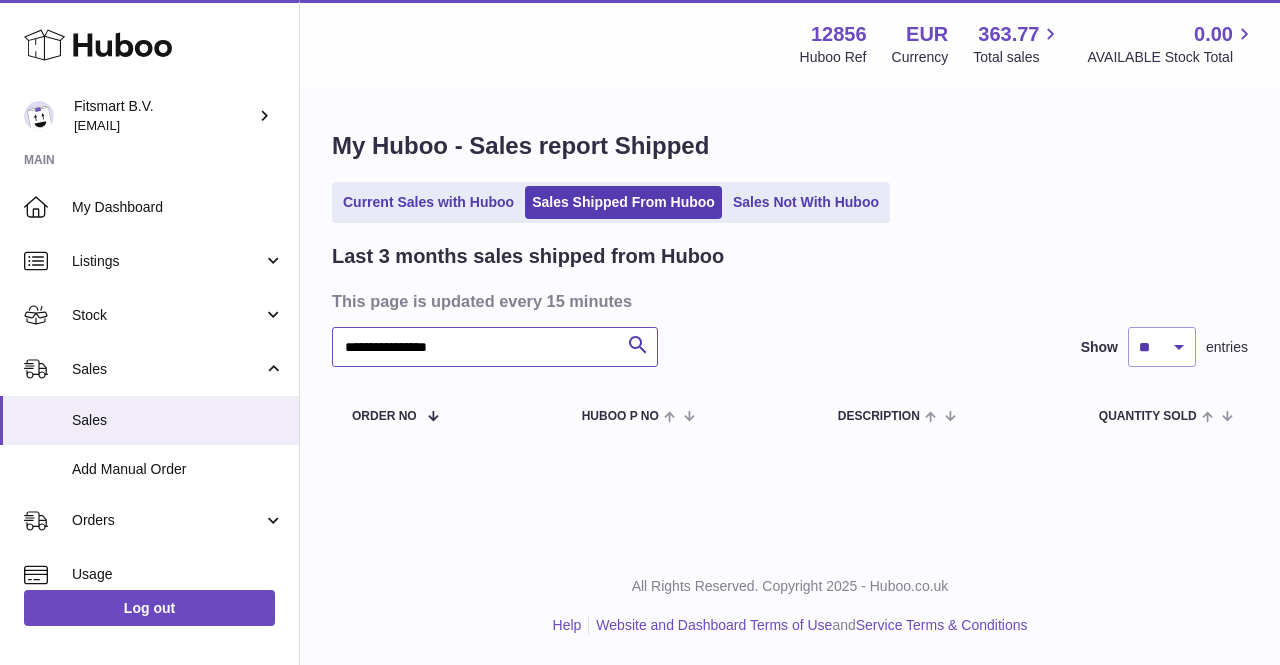 type on "**********" 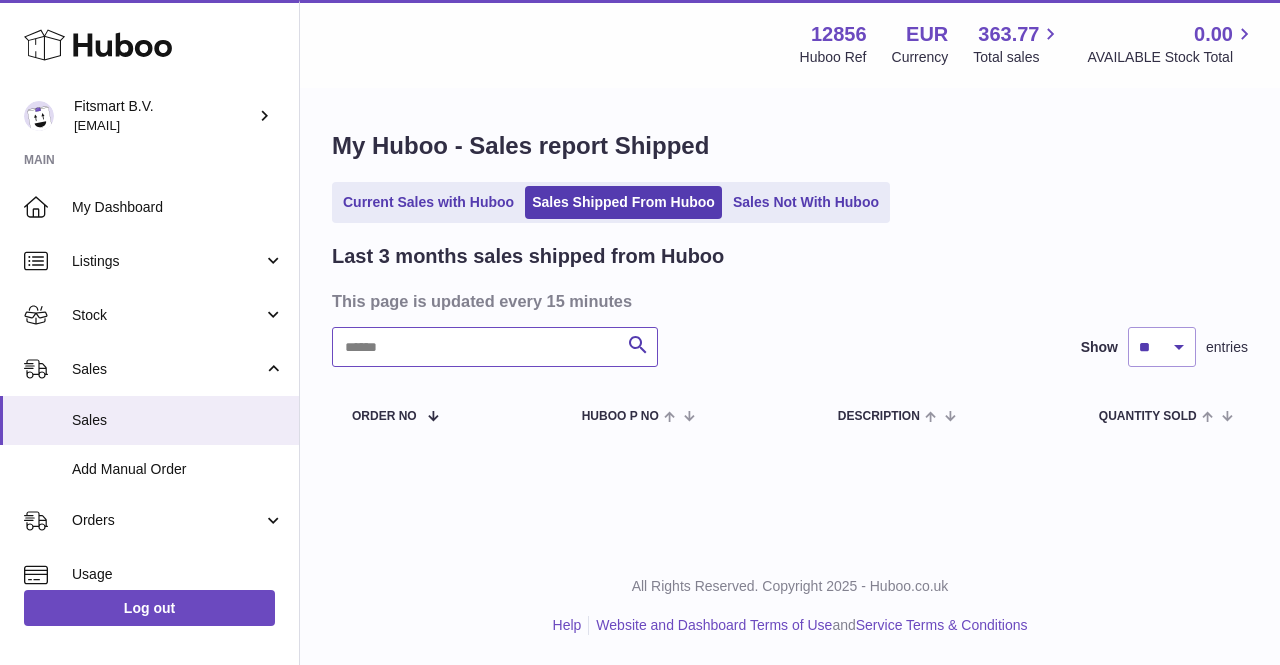 paste on "**********" 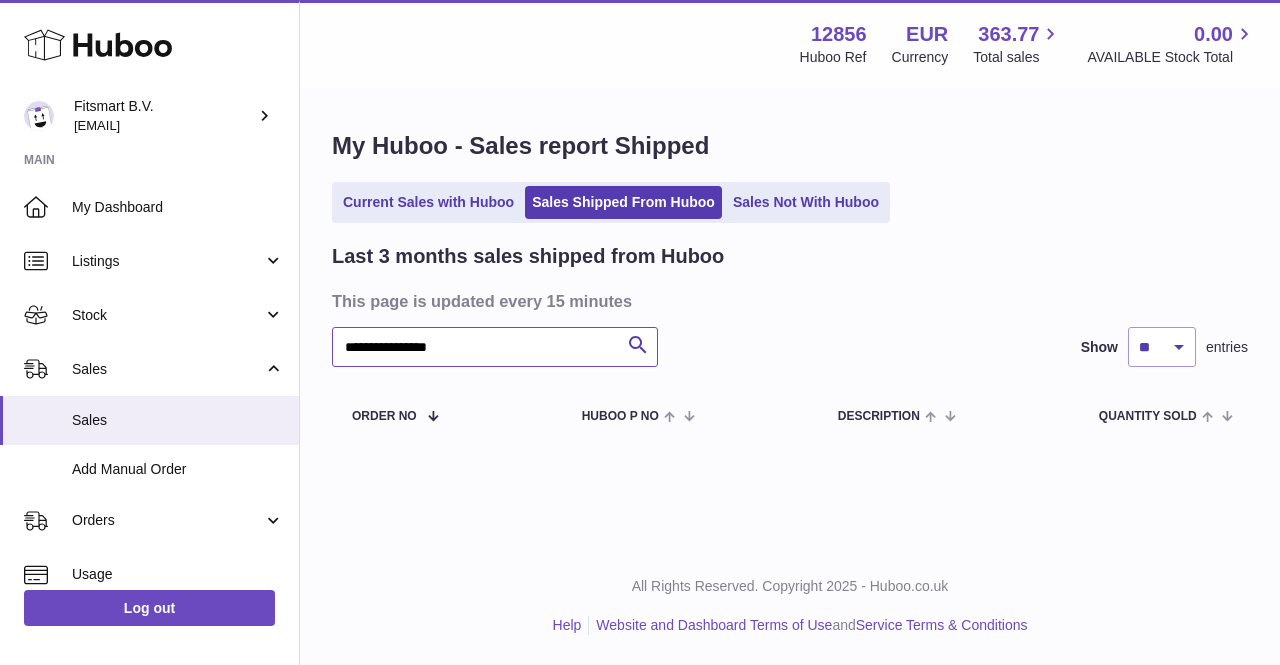 drag, startPoint x: 487, startPoint y: 352, endPoint x: 433, endPoint y: 348, distance: 54.147945 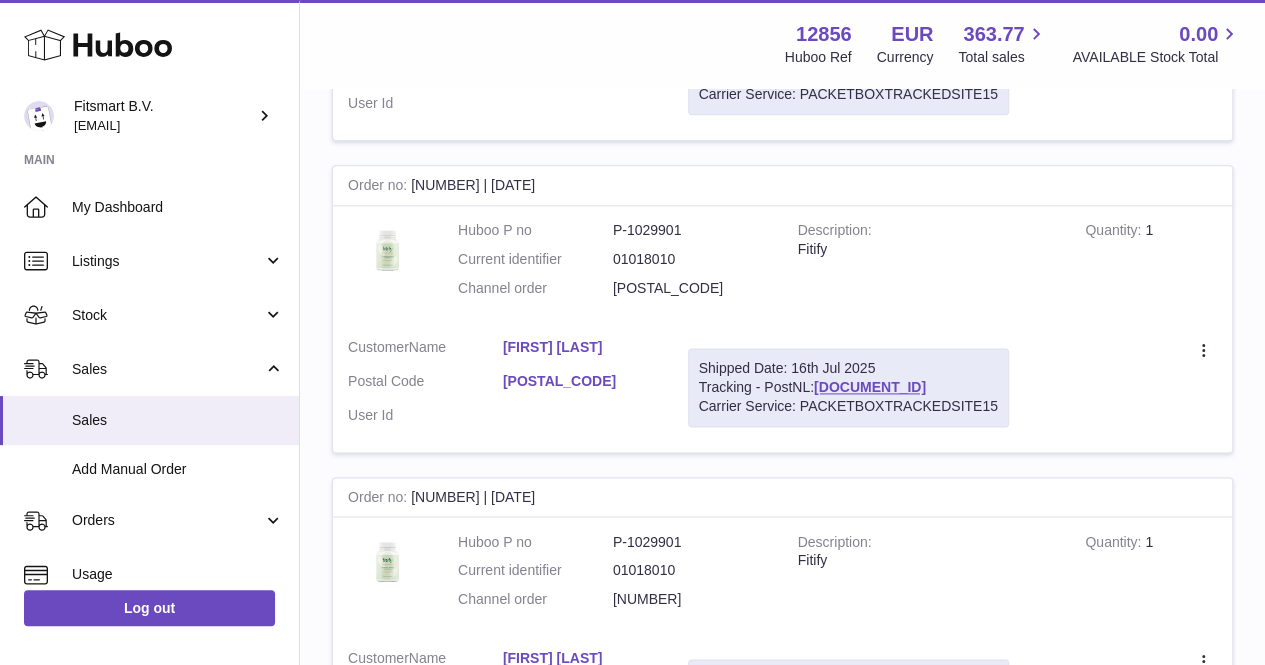 scroll, scrollTop: 1208, scrollLeft: 0, axis: vertical 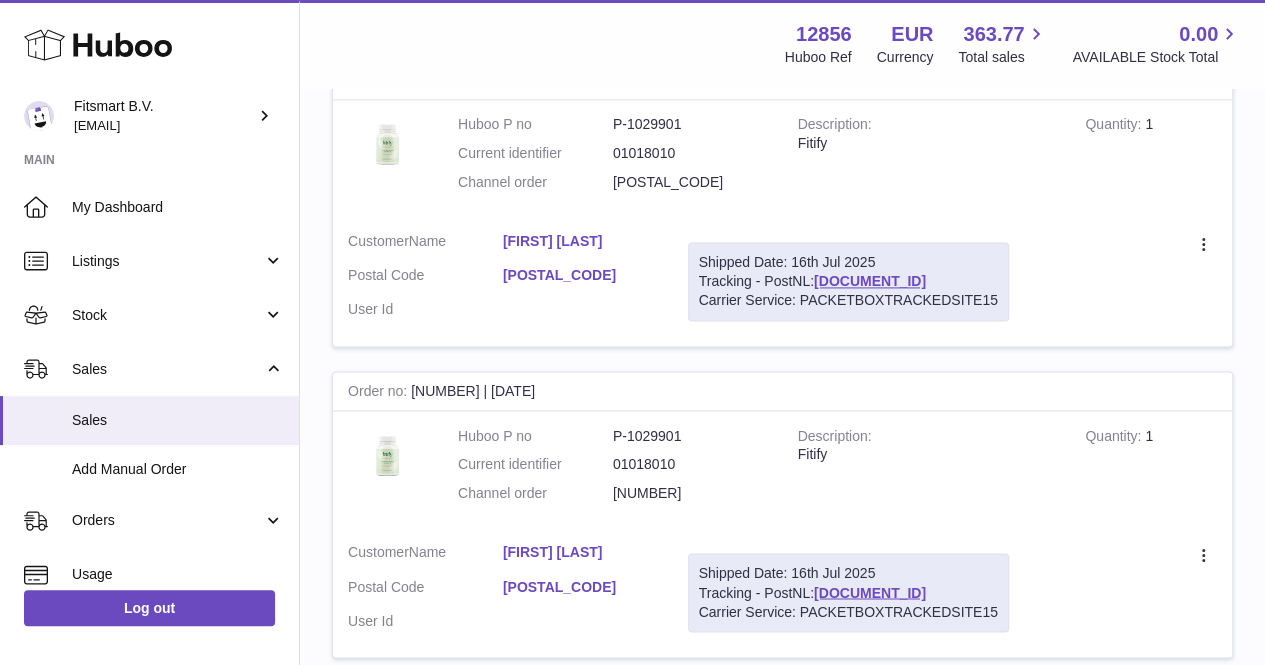 type on "********" 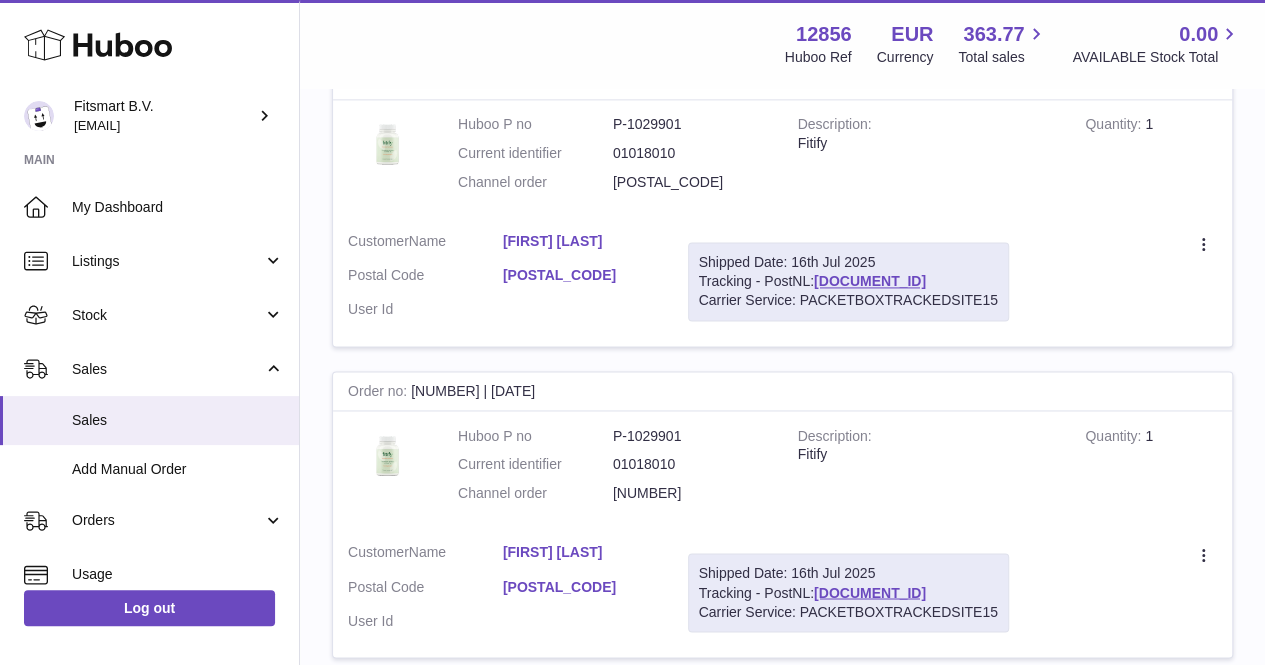 click at bounding box center [632, 332] 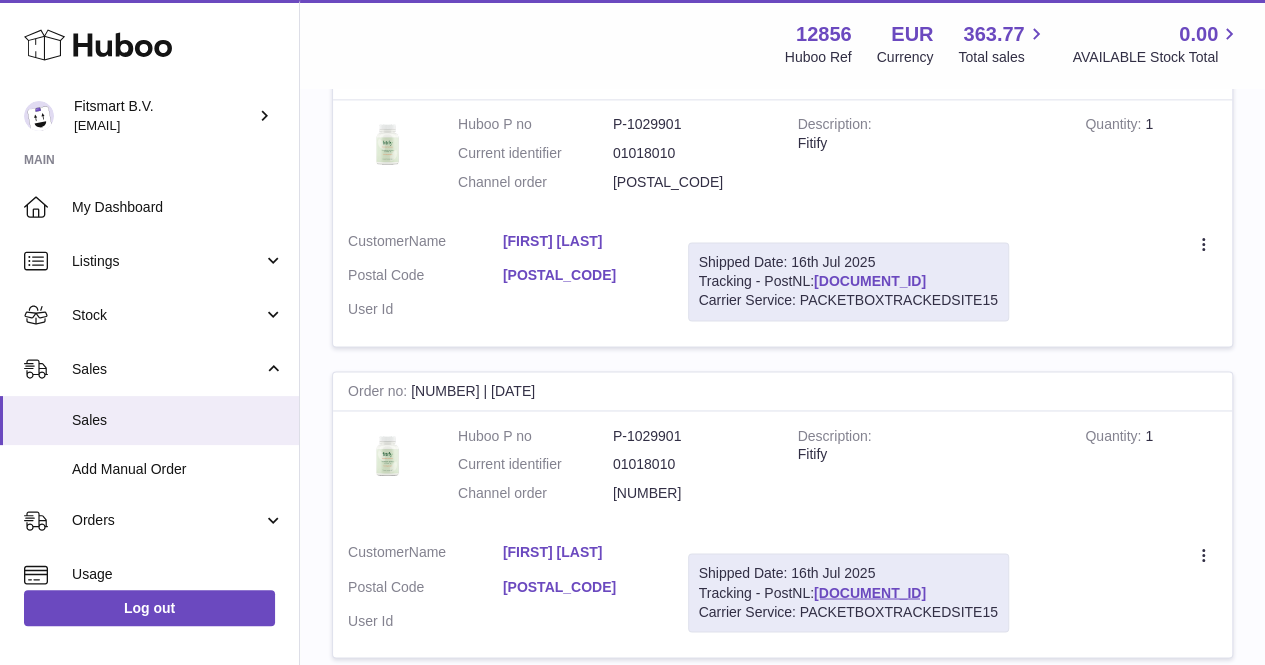 click on "LA673269130NL" at bounding box center [870, 281] 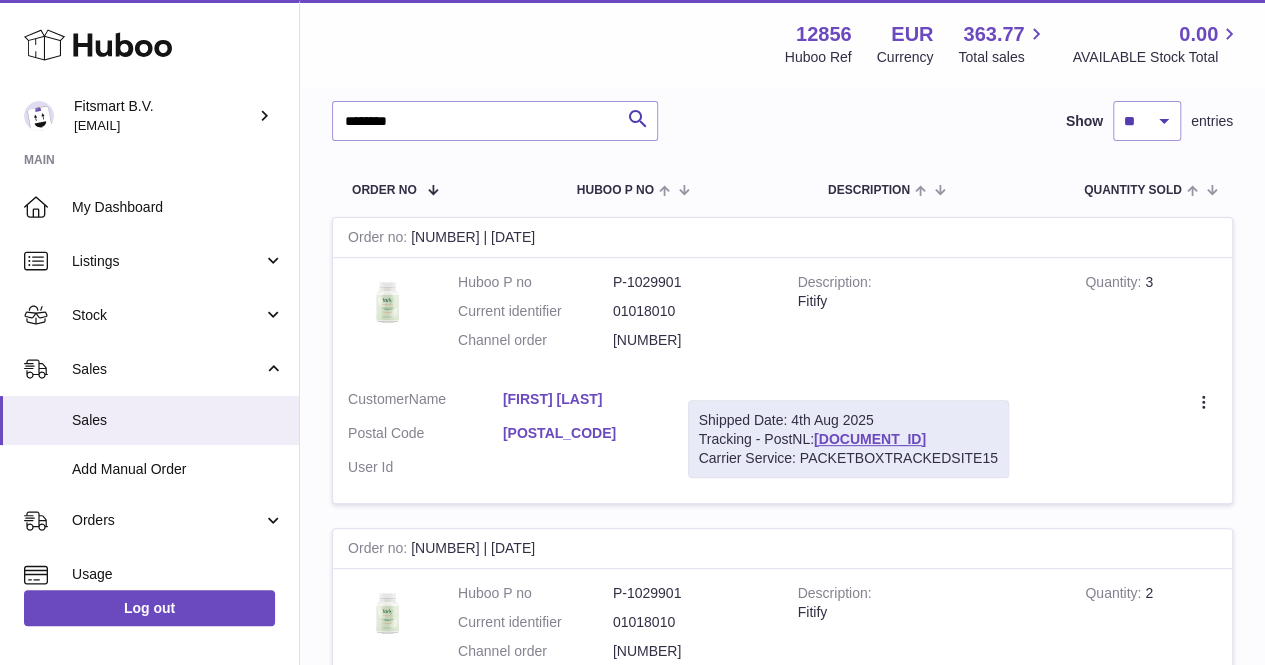 scroll, scrollTop: 194, scrollLeft: 0, axis: vertical 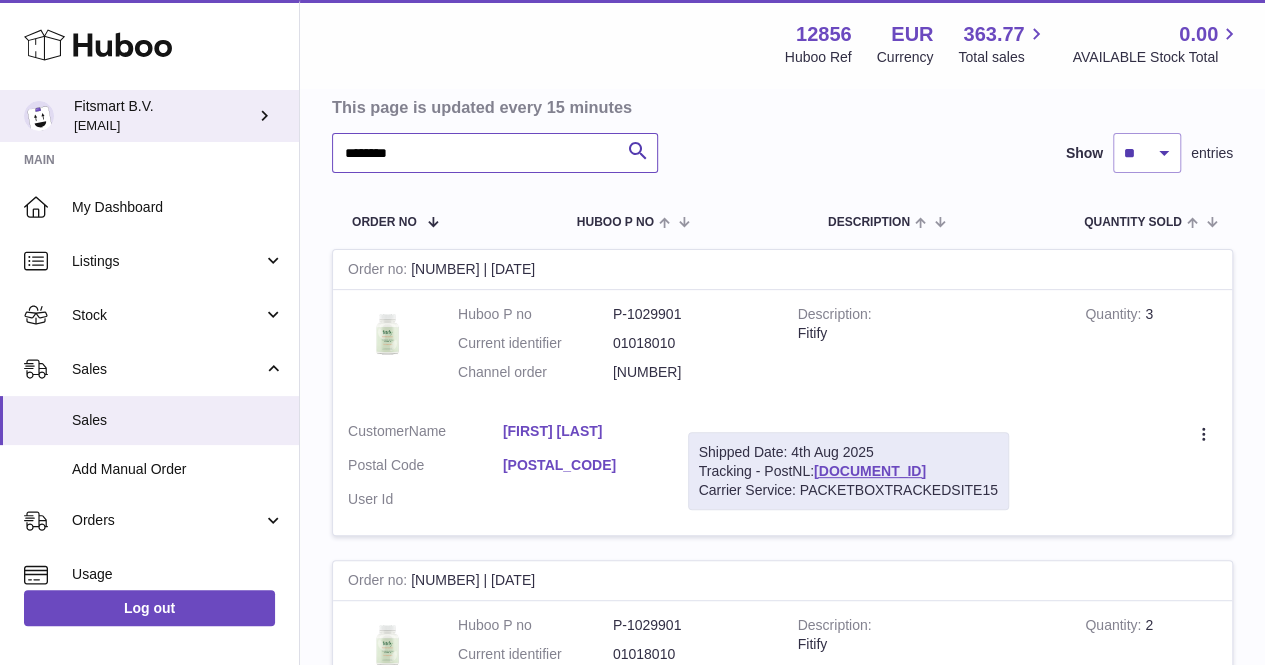 drag, startPoint x: 544, startPoint y: 150, endPoint x: 287, endPoint y: 133, distance: 257.56165 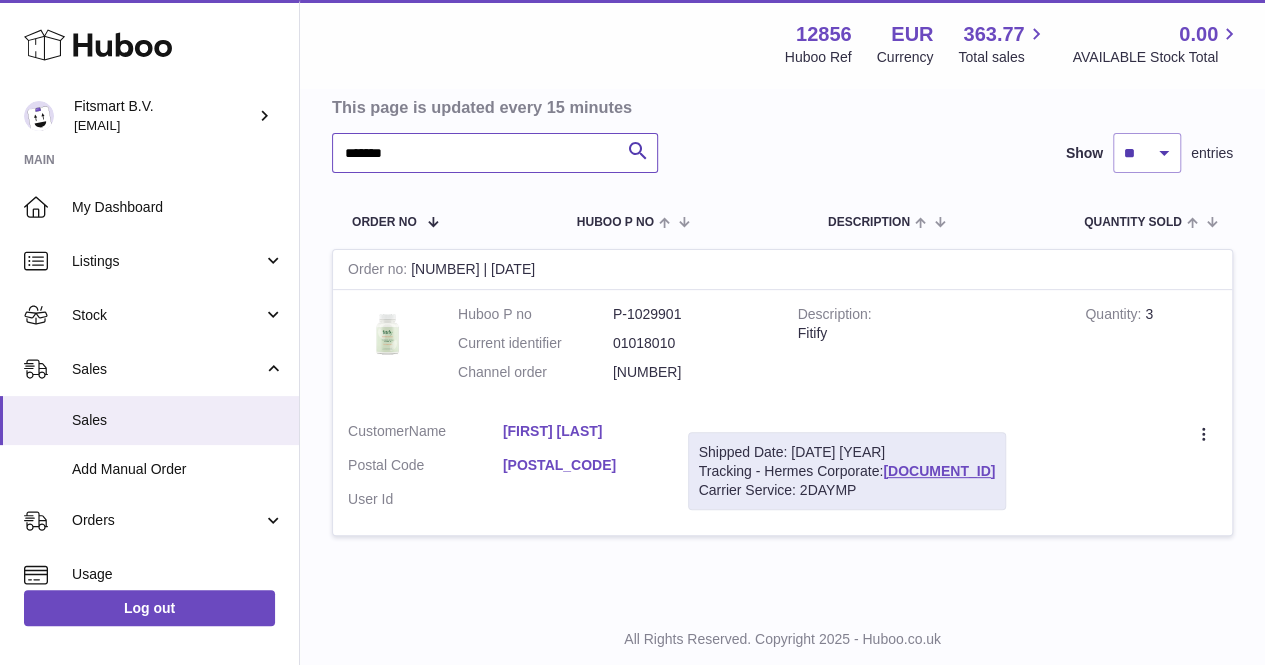 type on "*******" 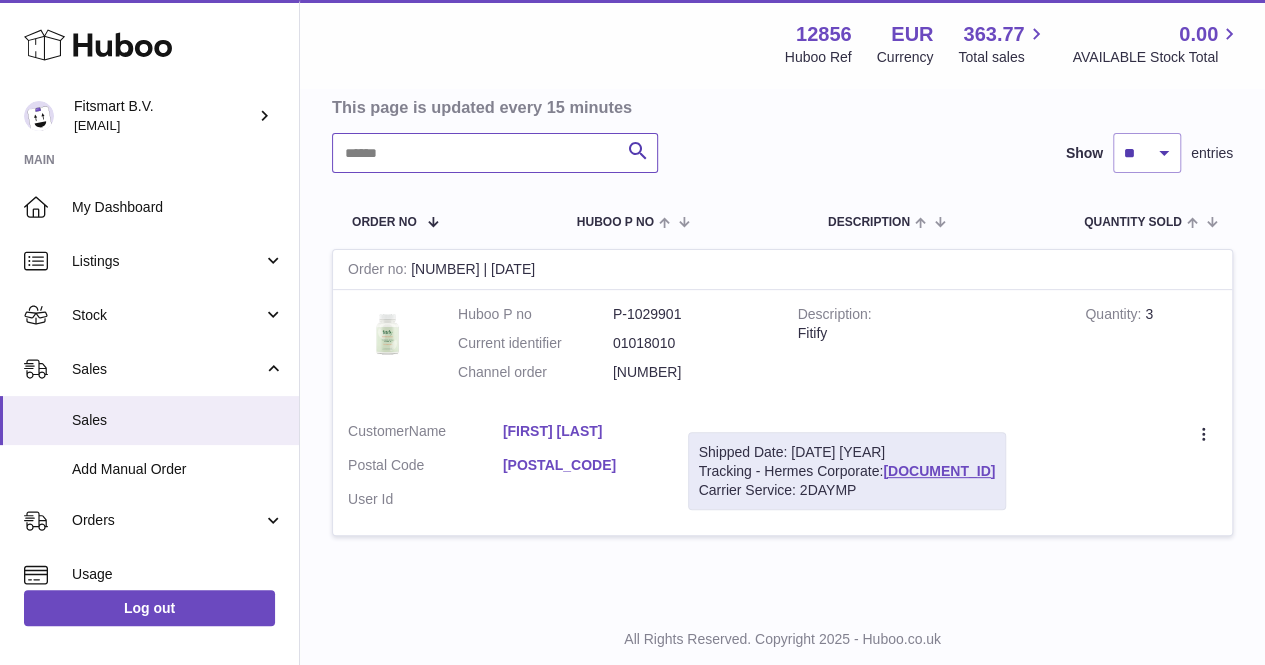 paste on "*******" 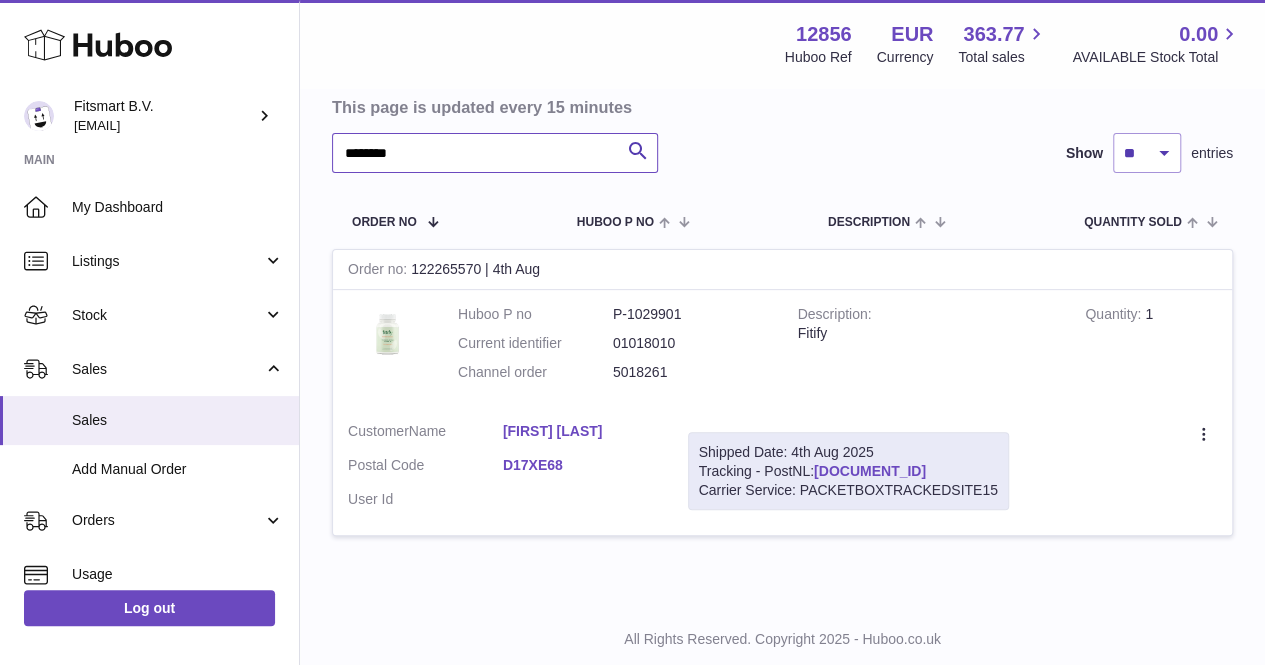 type on "*******" 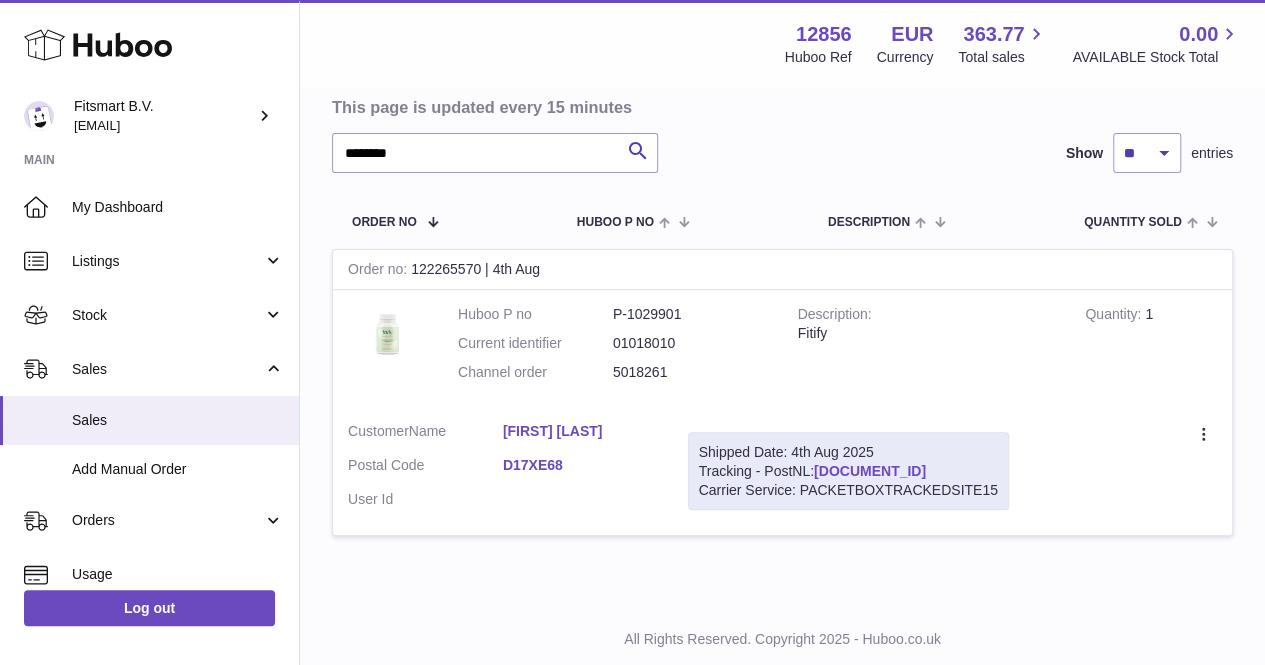 click on "LA187573585NL" at bounding box center (870, 471) 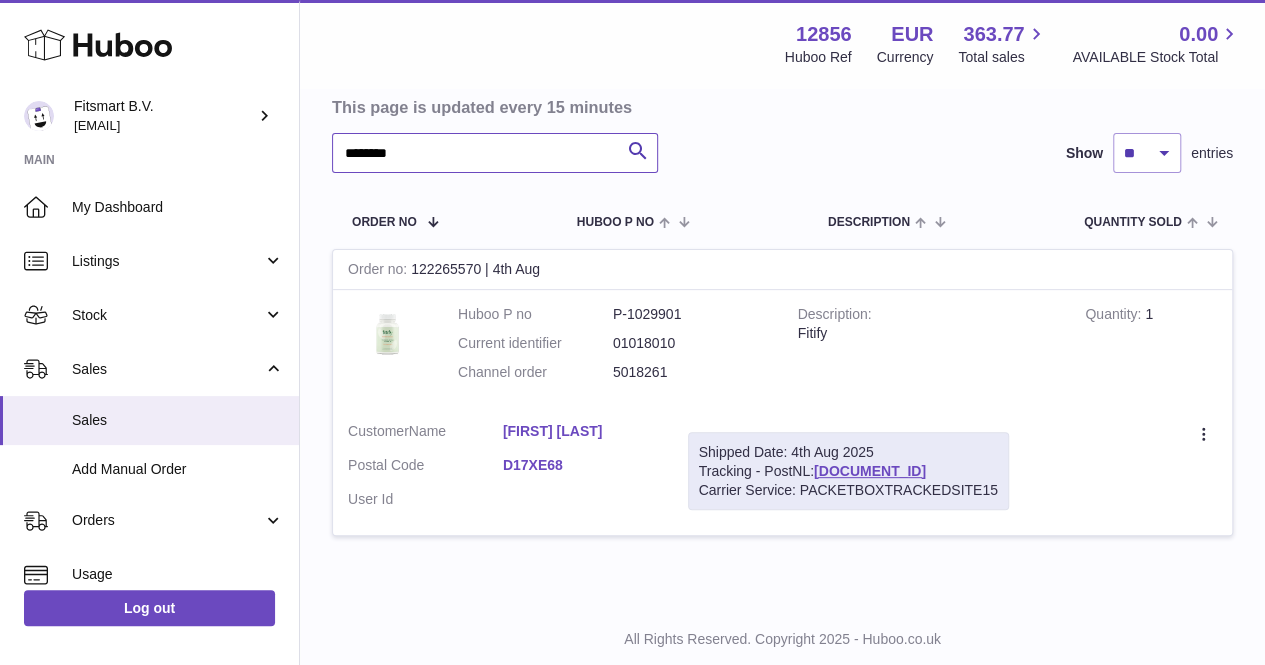 drag, startPoint x: 499, startPoint y: 155, endPoint x: 286, endPoint y: 153, distance: 213.00938 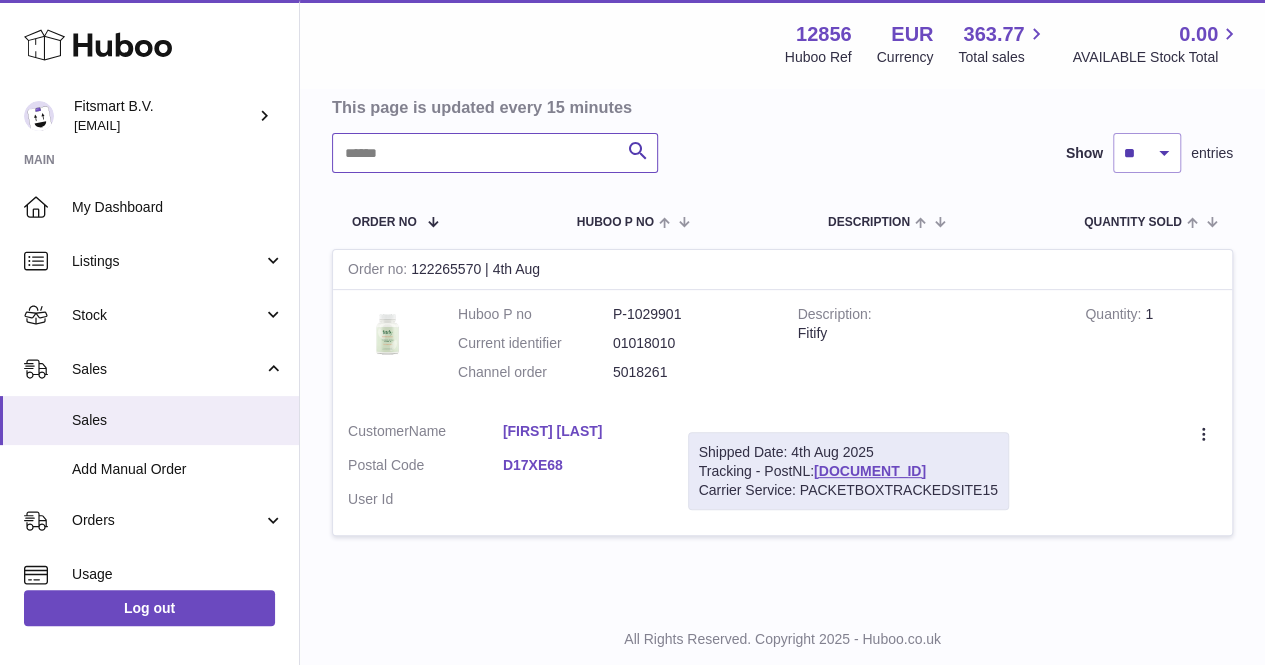 type on "********" 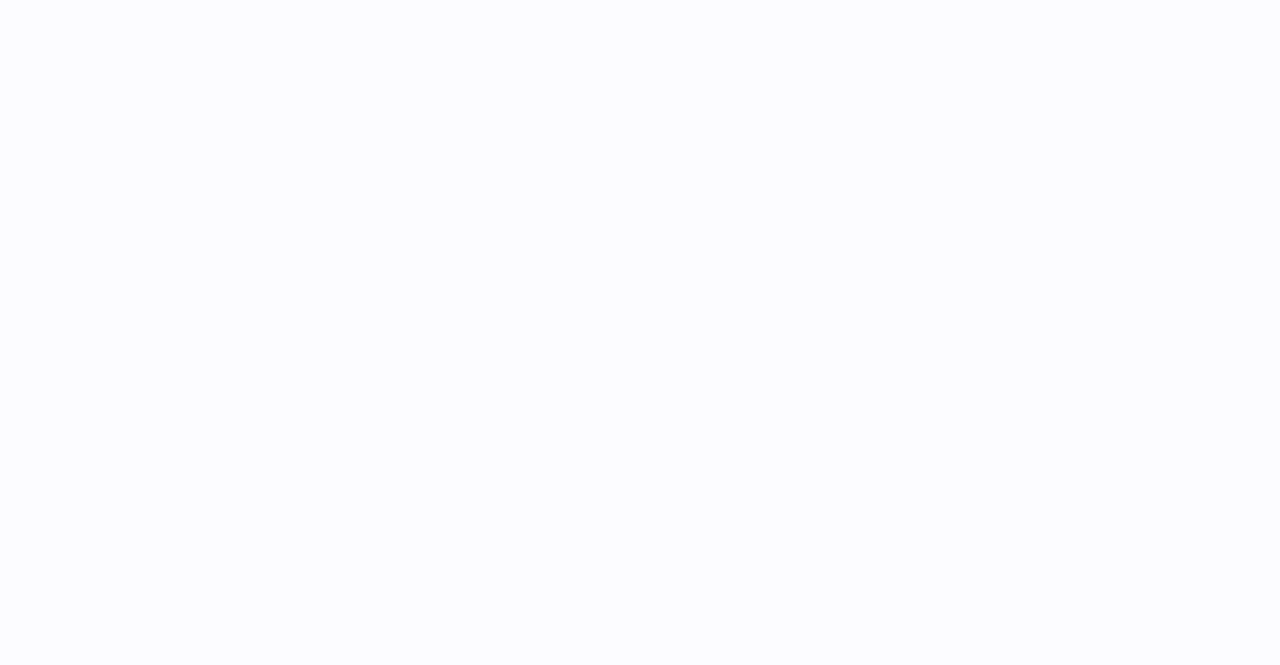 scroll, scrollTop: 0, scrollLeft: 0, axis: both 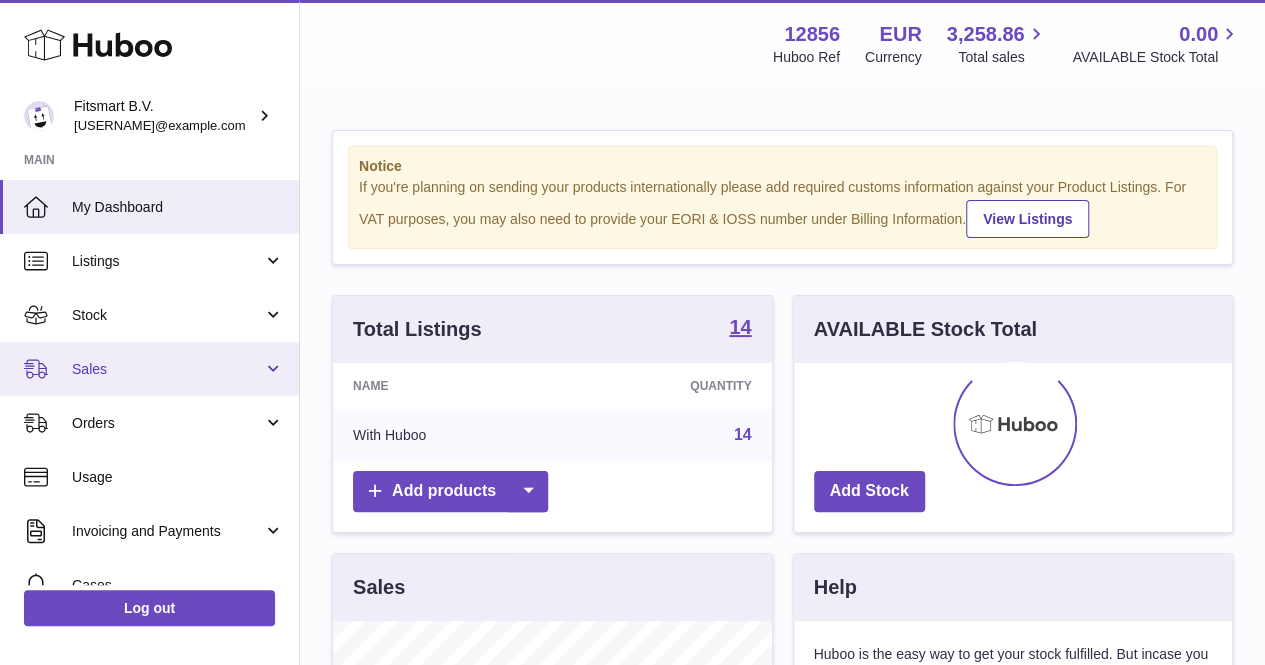 click on "Sales" at bounding box center (167, 369) 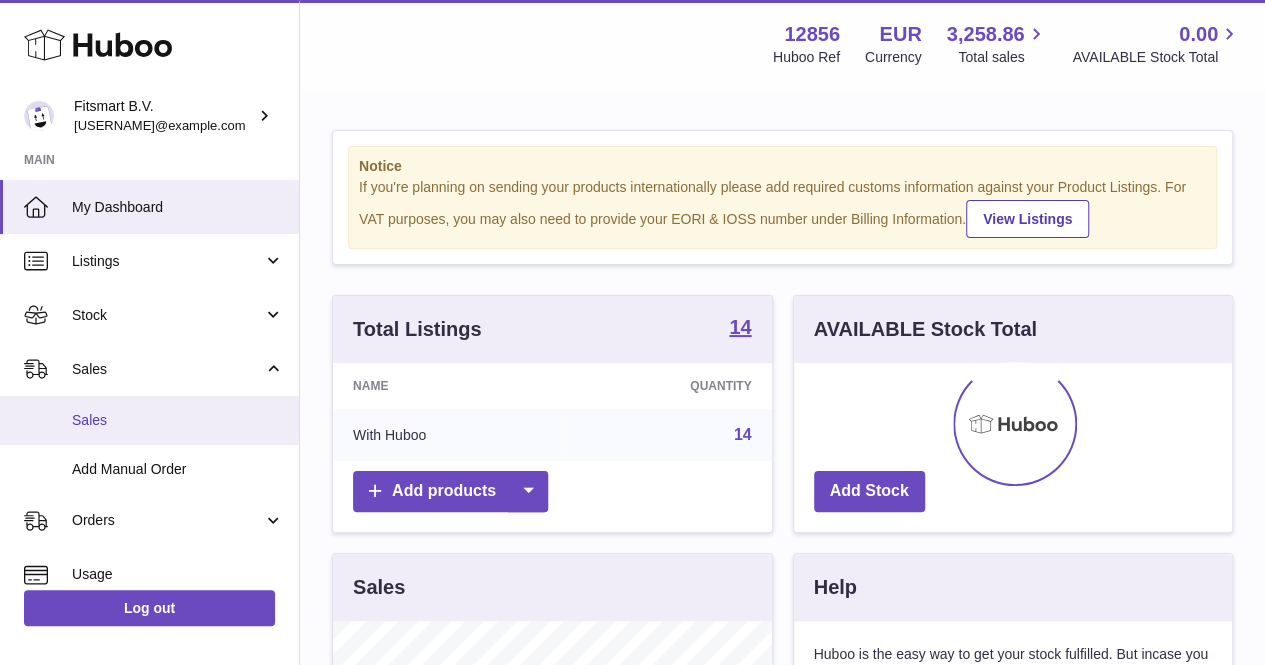 click on "Sales" at bounding box center (178, 420) 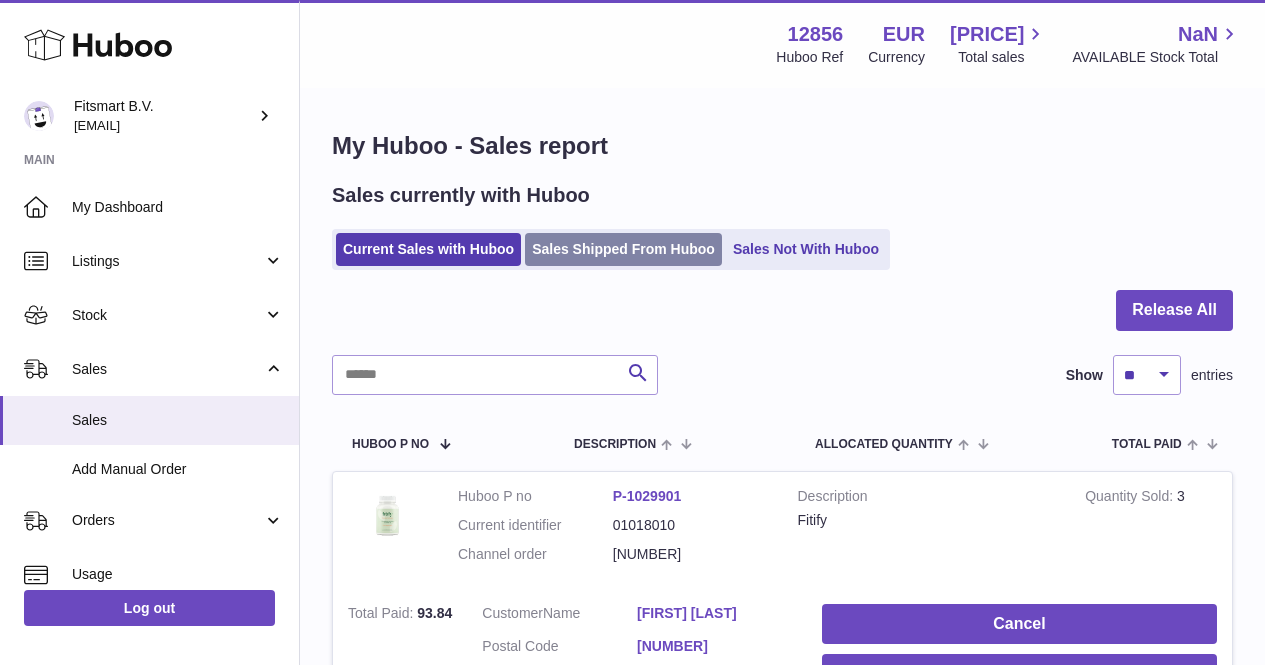 scroll, scrollTop: 0, scrollLeft: 0, axis: both 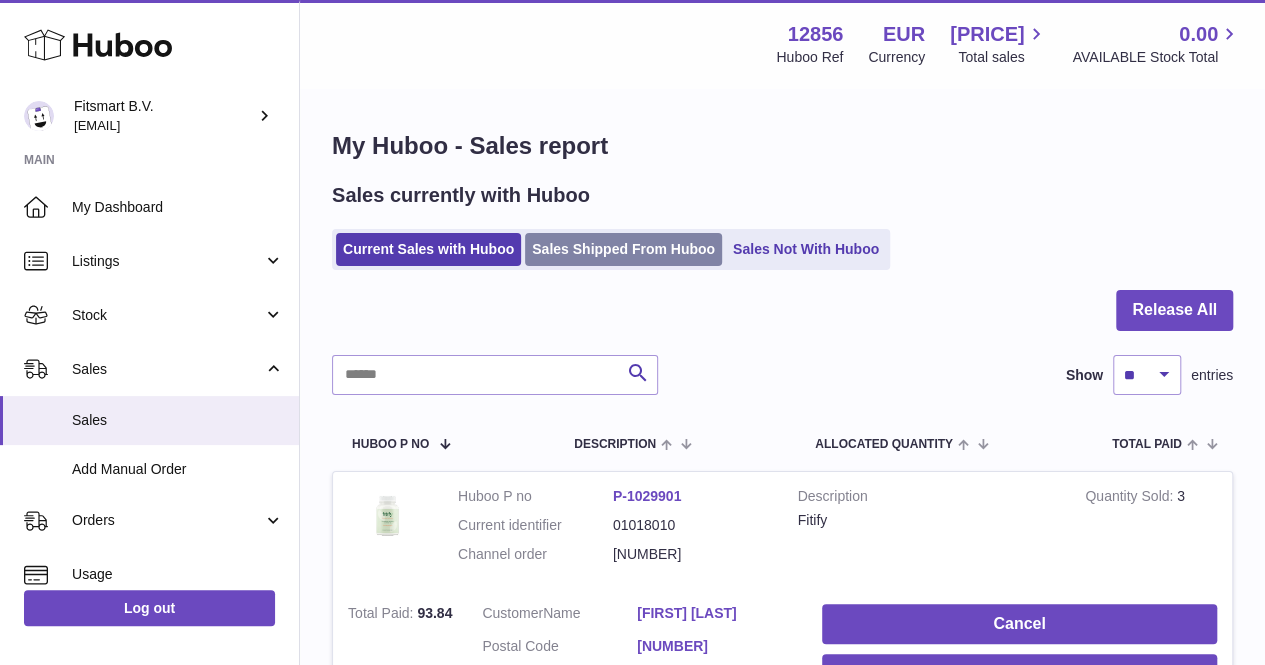 click on "Sales Shipped From Huboo" at bounding box center (623, 249) 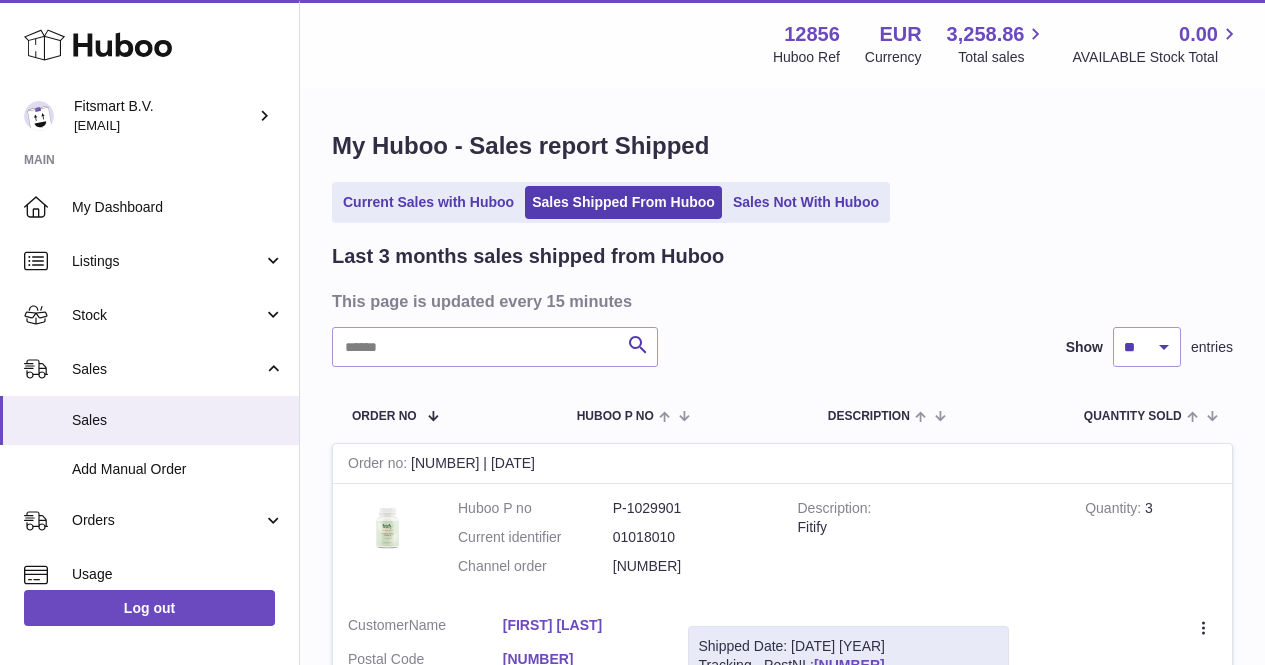 scroll, scrollTop: 0, scrollLeft: 0, axis: both 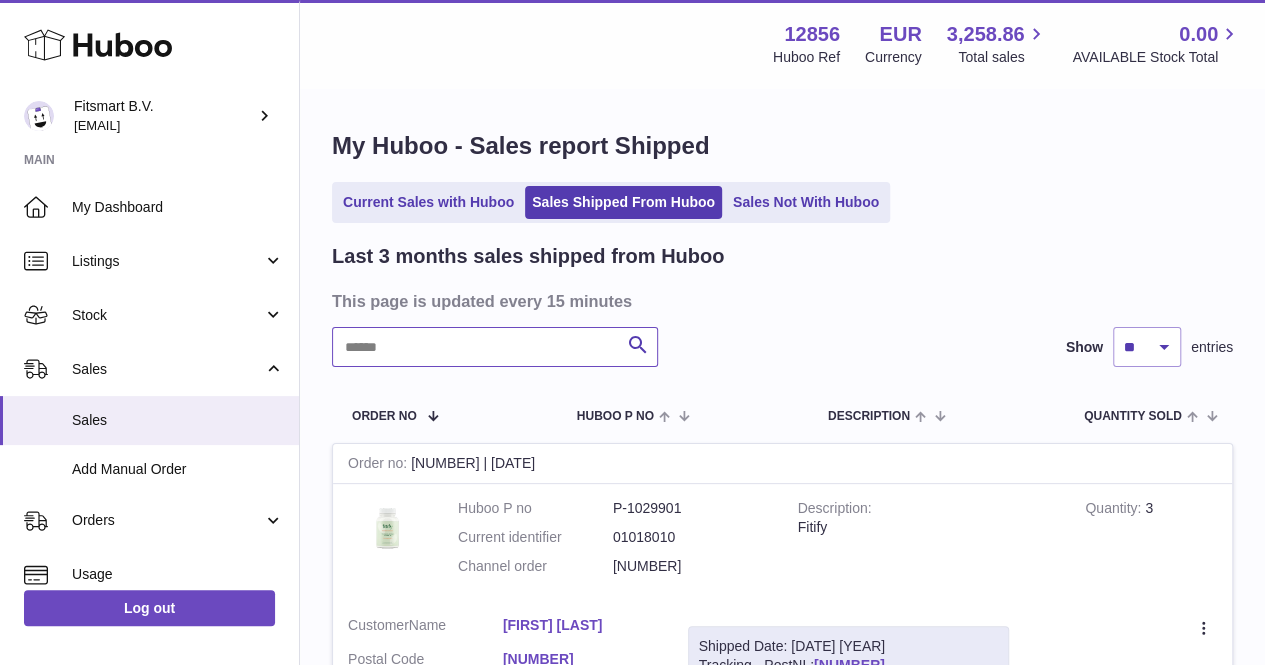 click at bounding box center [495, 347] 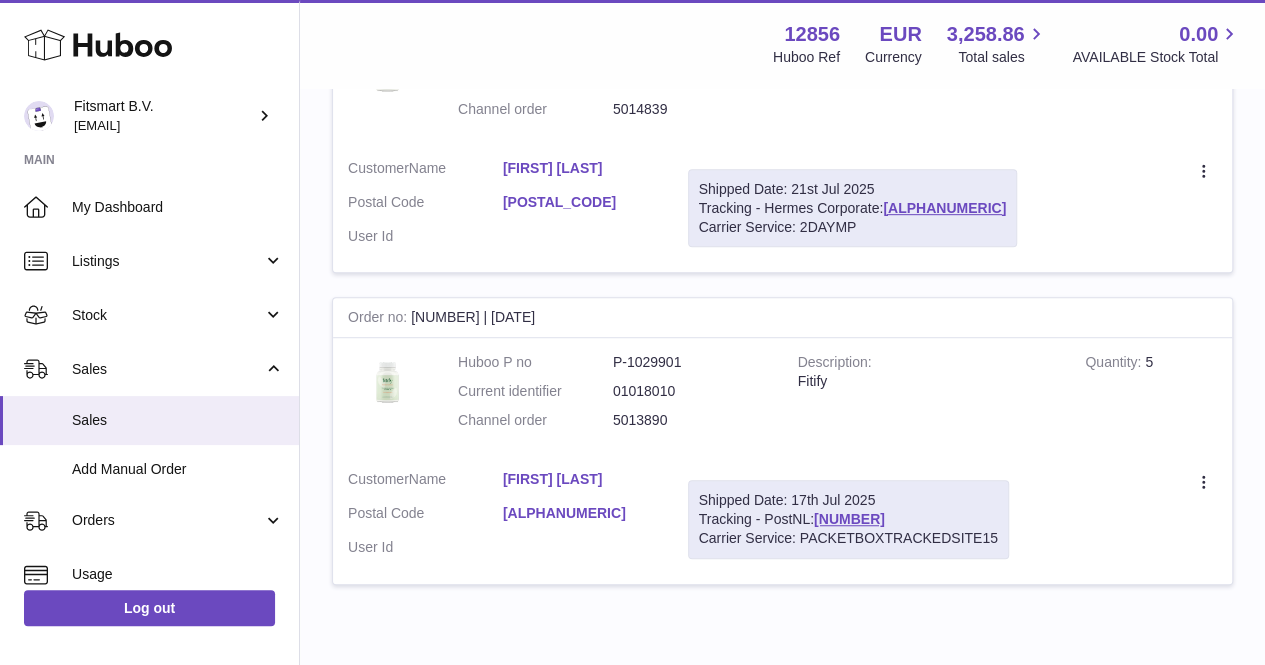 scroll, scrollTop: 481, scrollLeft: 0, axis: vertical 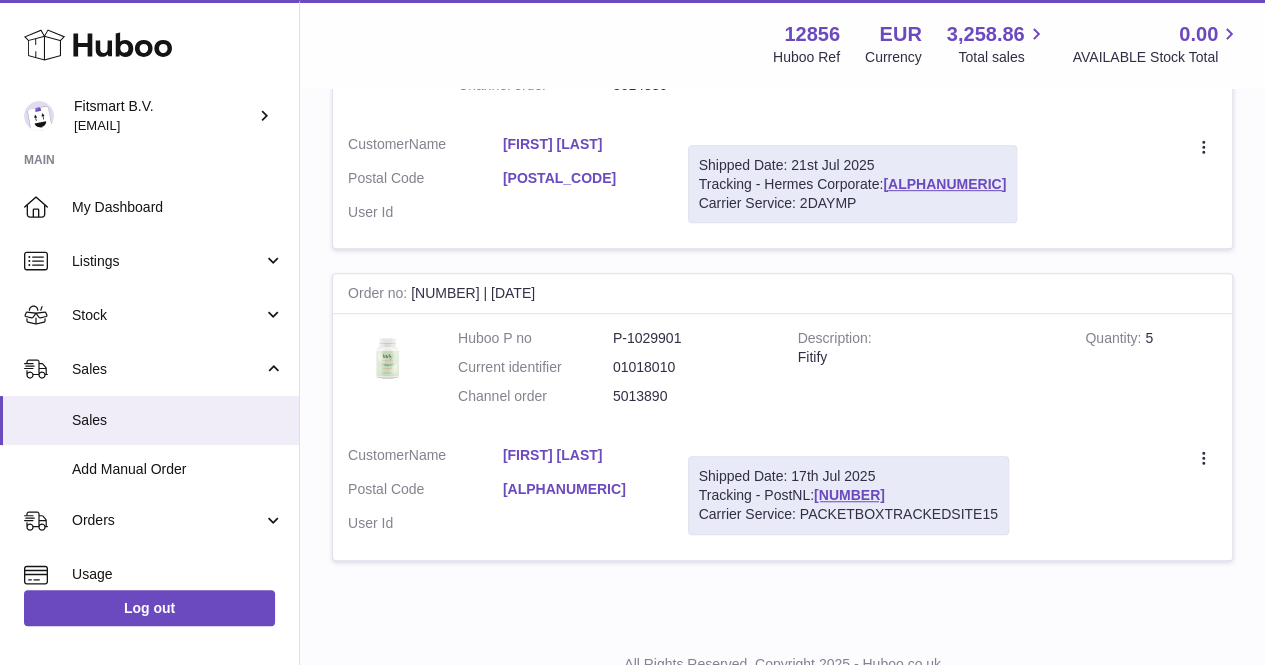 type on "********" 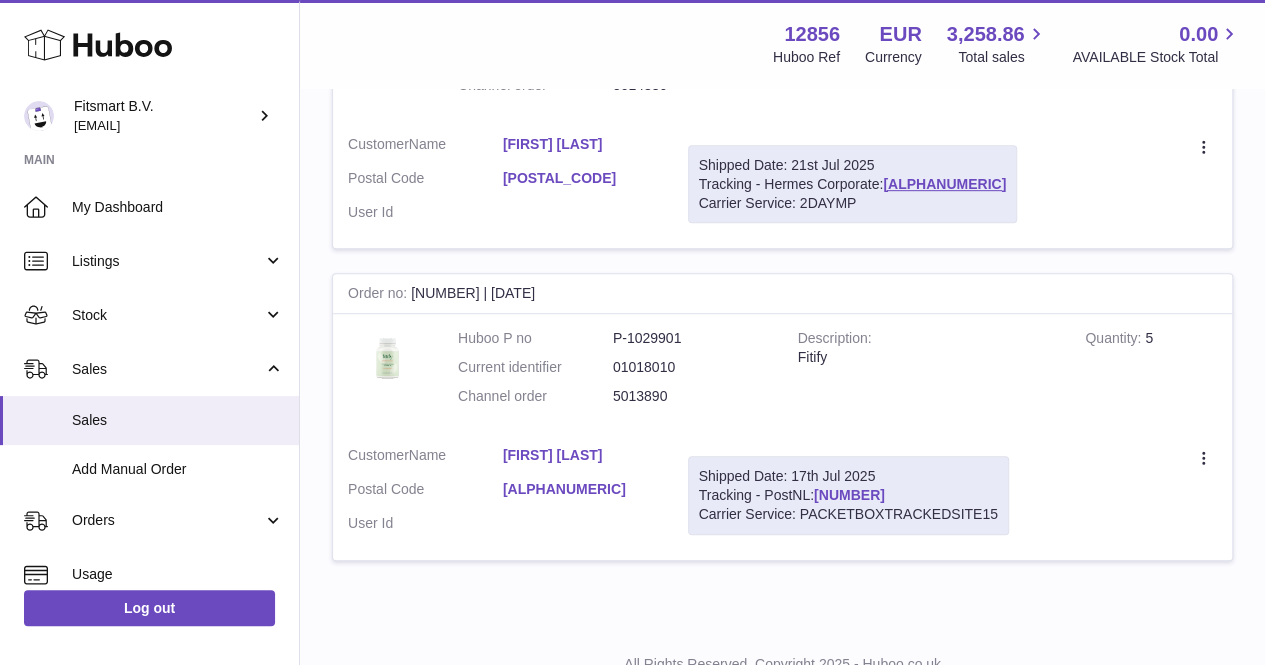 click on "[NUMBER]" at bounding box center (849, 495) 